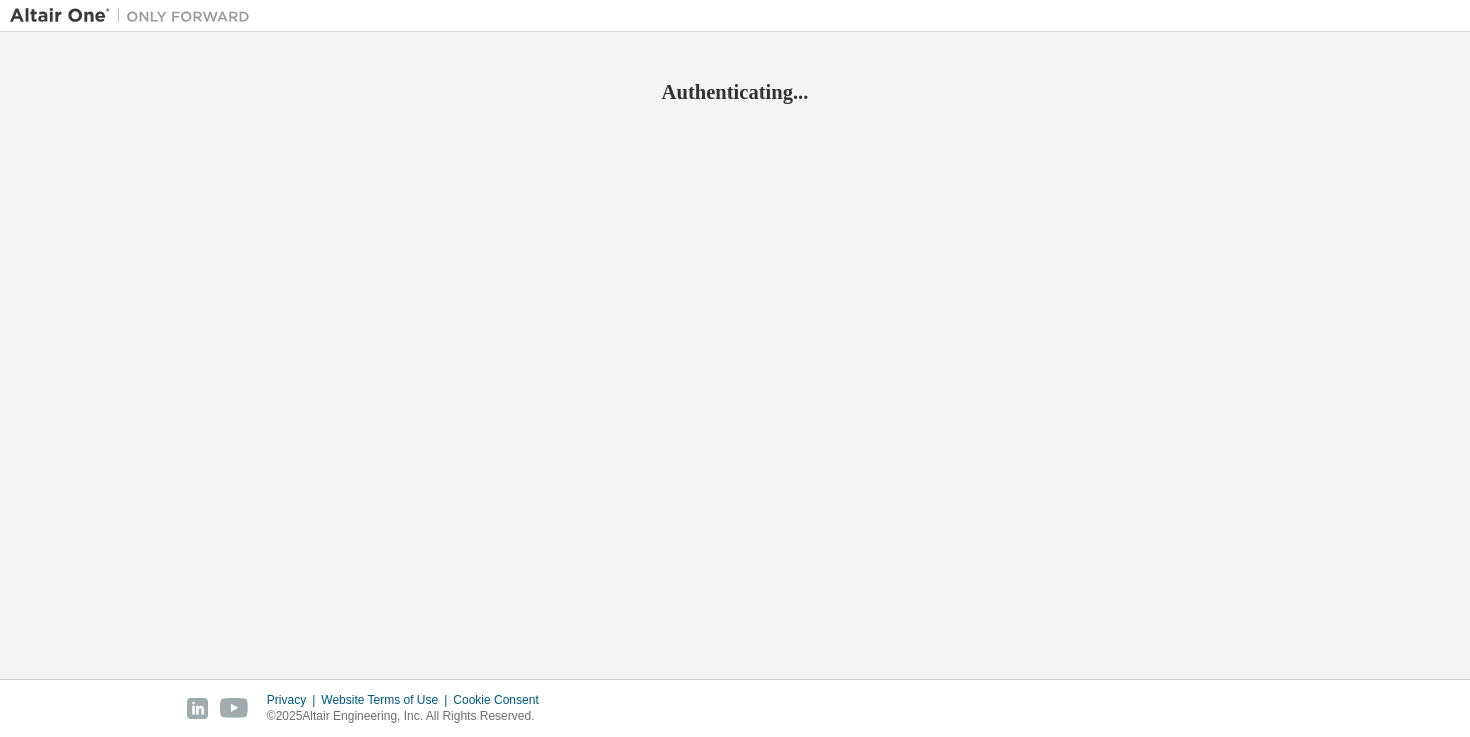 scroll, scrollTop: 0, scrollLeft: 0, axis: both 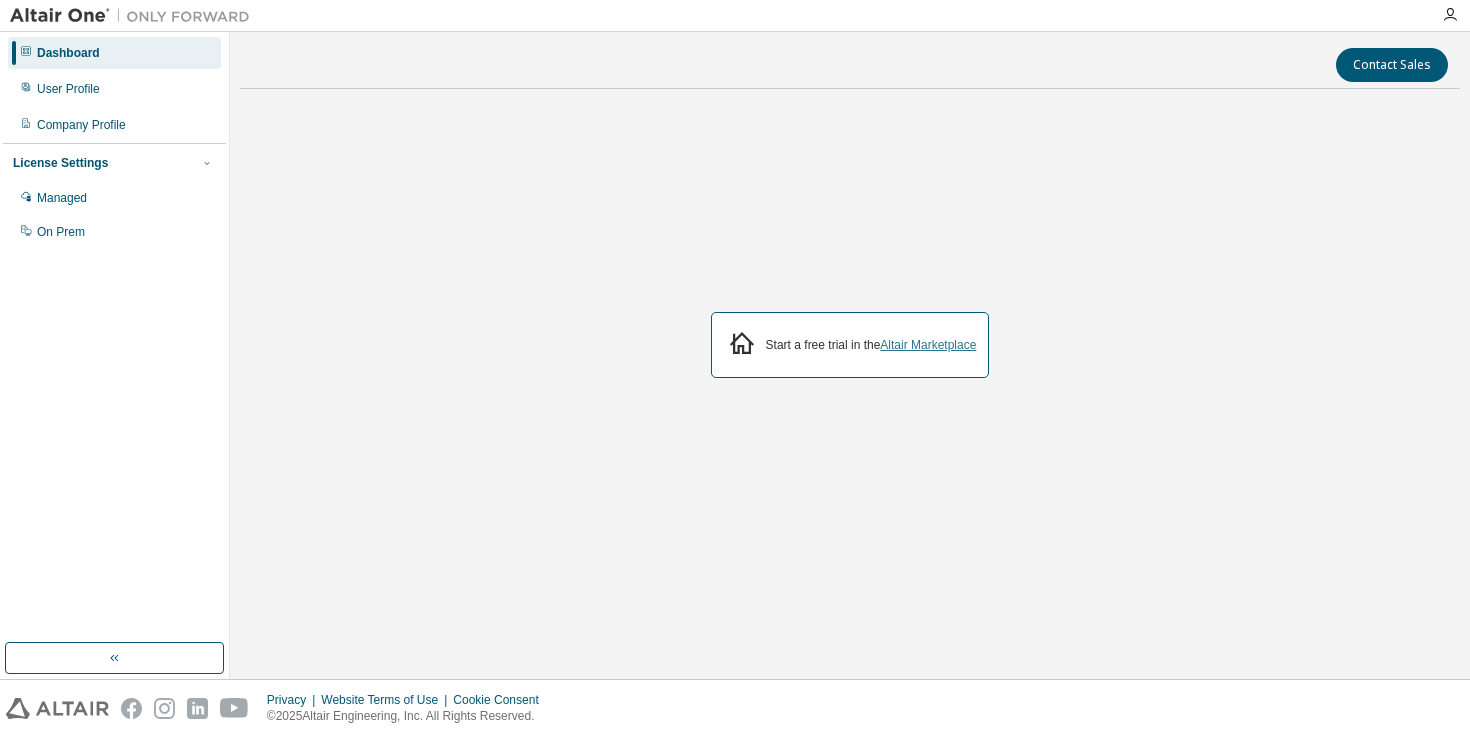 click on "Altair Marketplace" at bounding box center [928, 345] 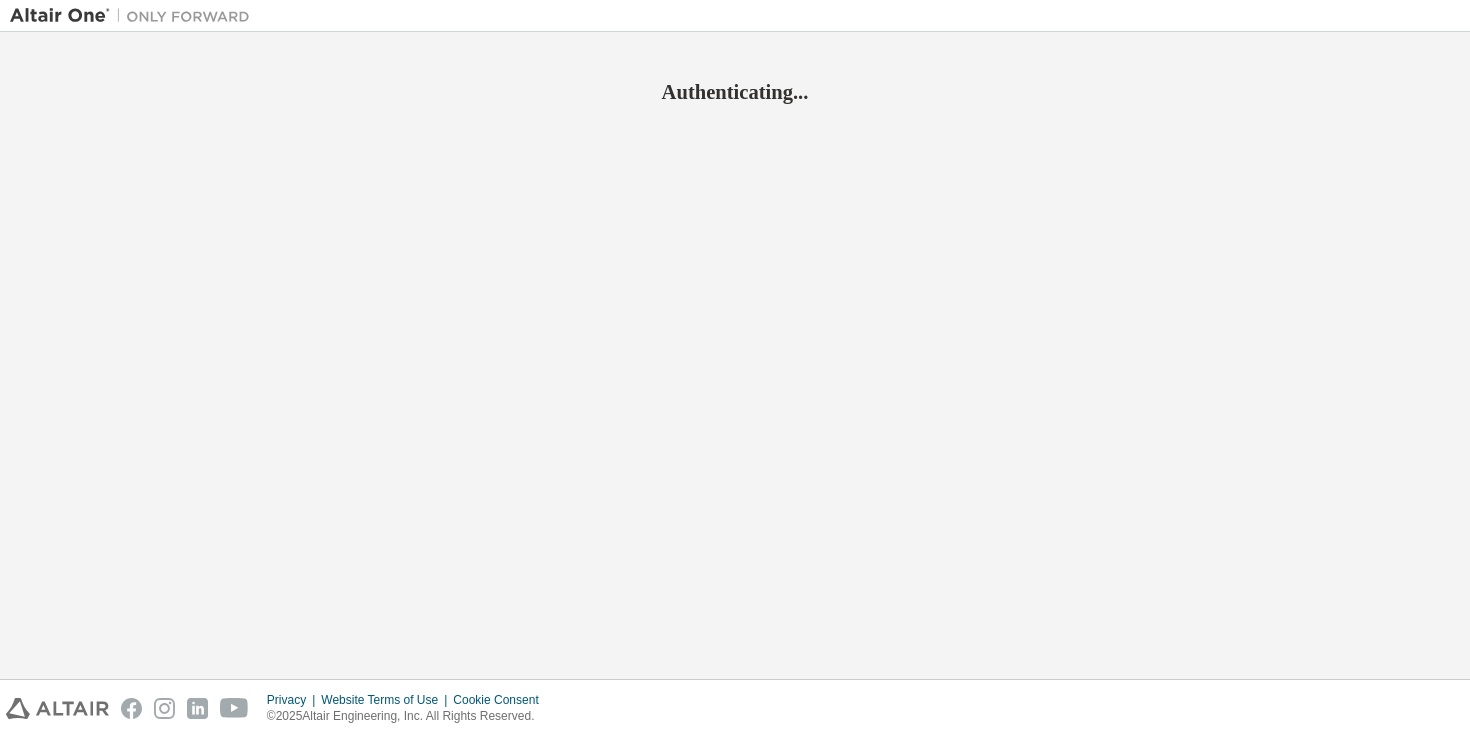 scroll, scrollTop: 0, scrollLeft: 0, axis: both 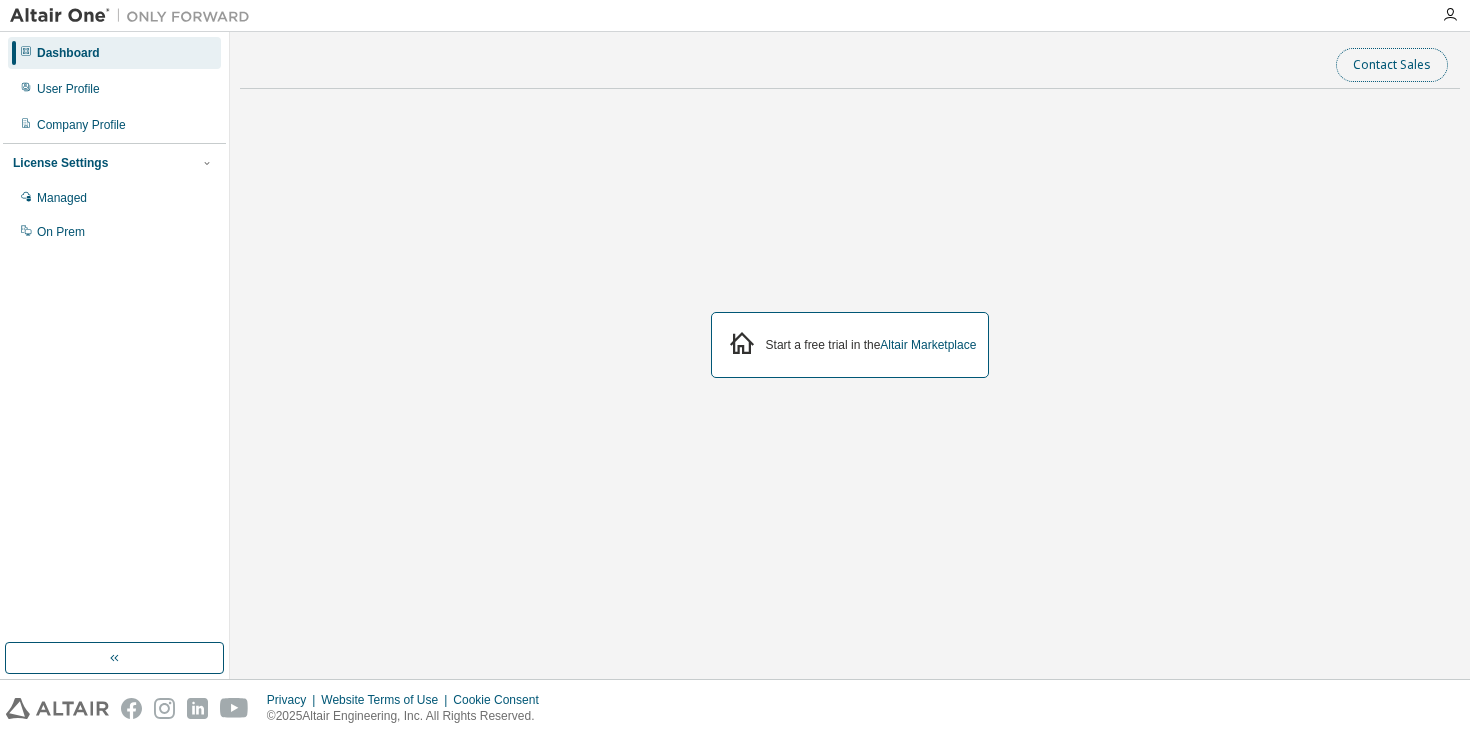 click on "Contact Sales" at bounding box center [1392, 65] 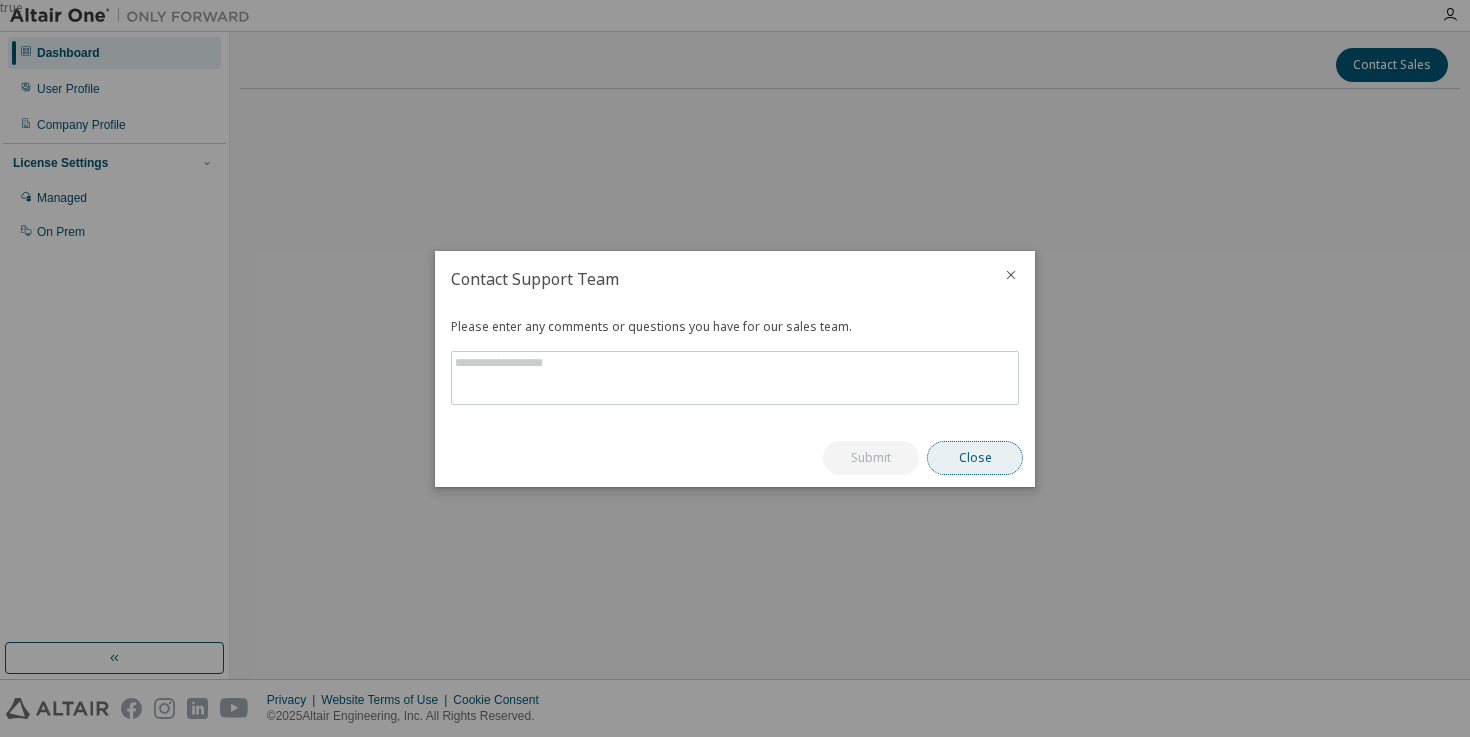 click on "Close" at bounding box center [975, 458] 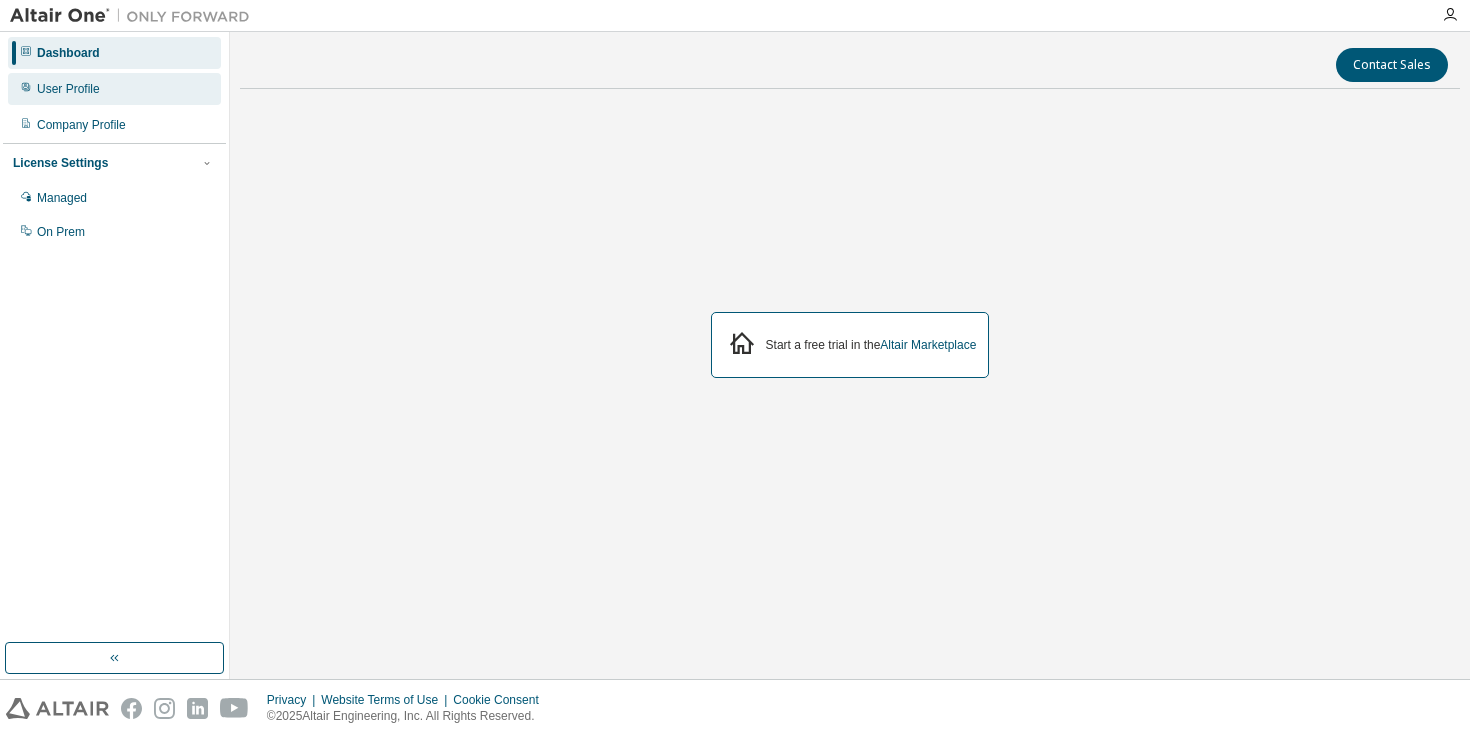 click at bounding box center (26, 89) 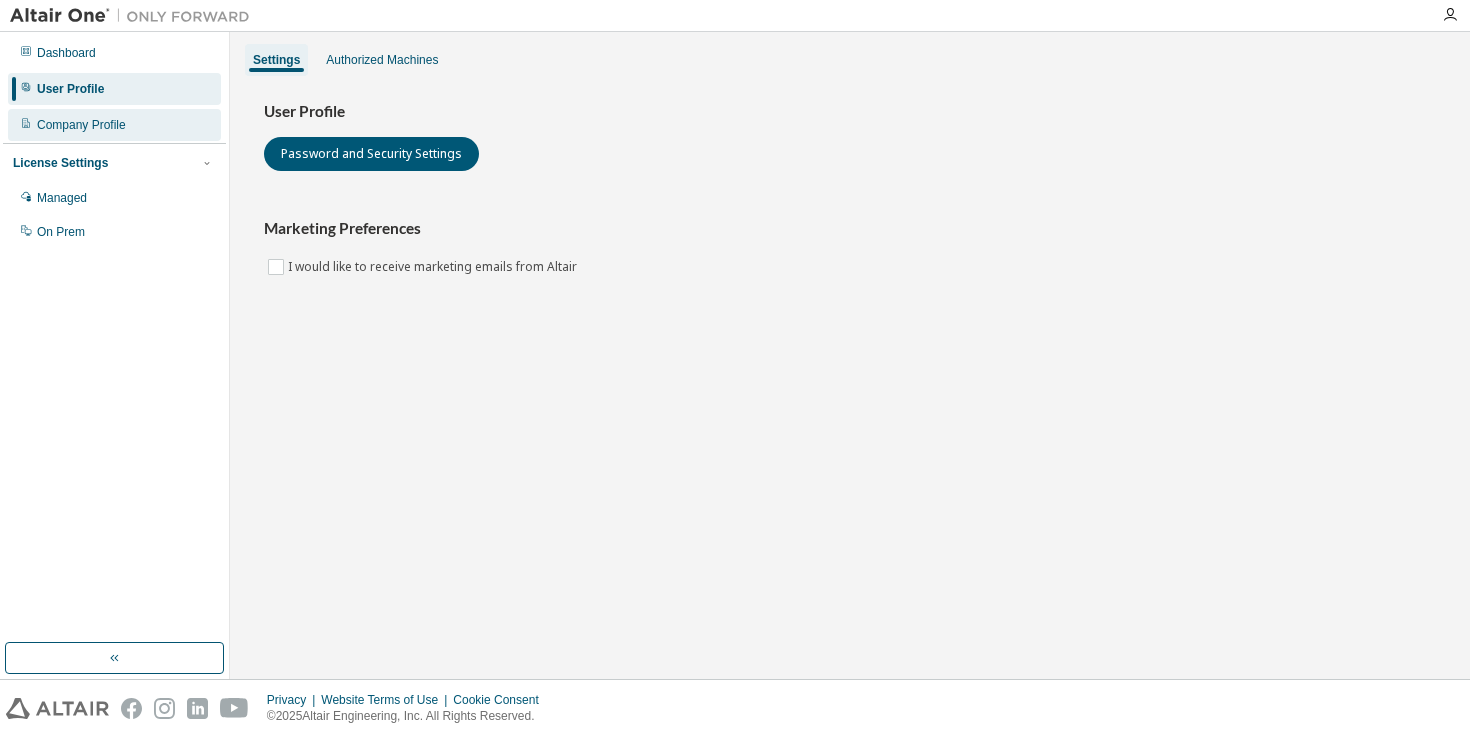 click on "Company Profile" at bounding box center [81, 125] 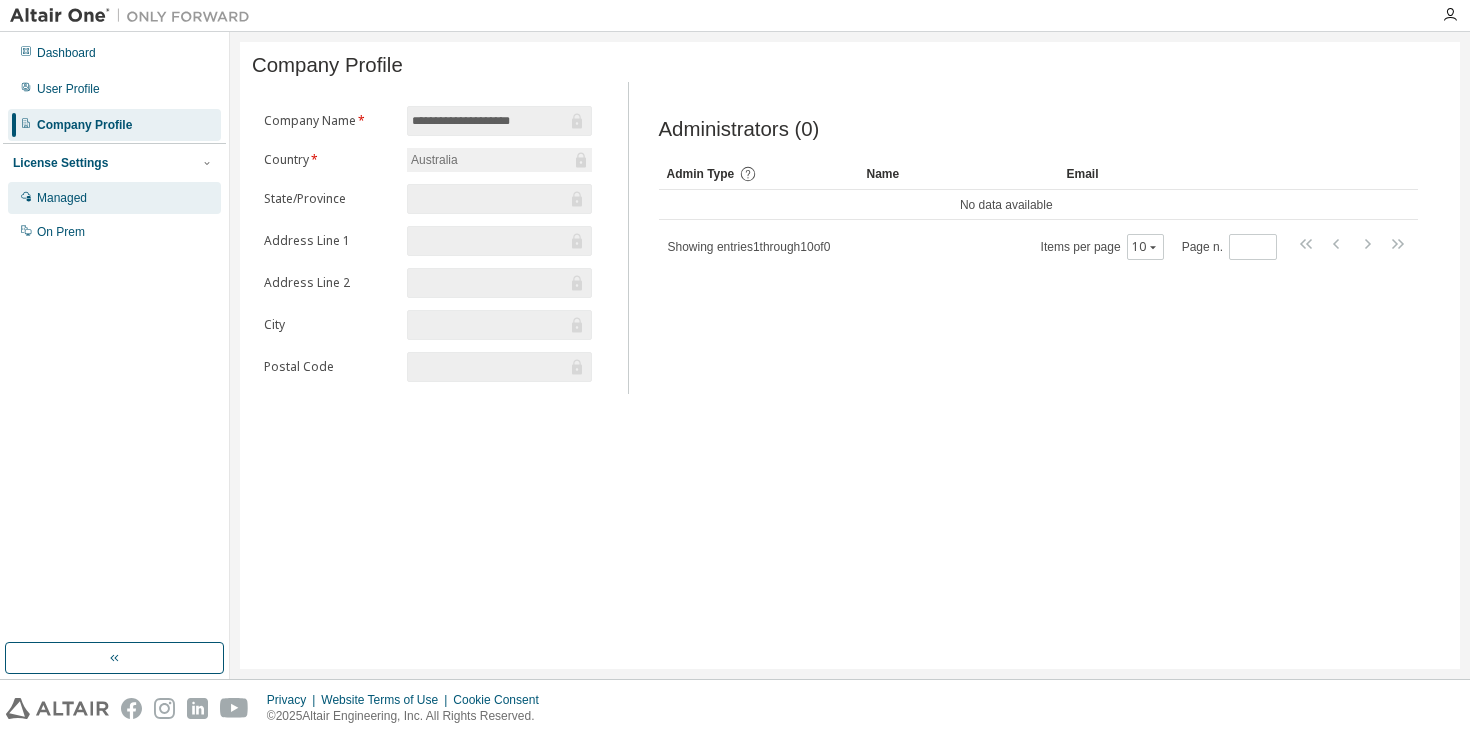 click on "Managed" at bounding box center [62, 198] 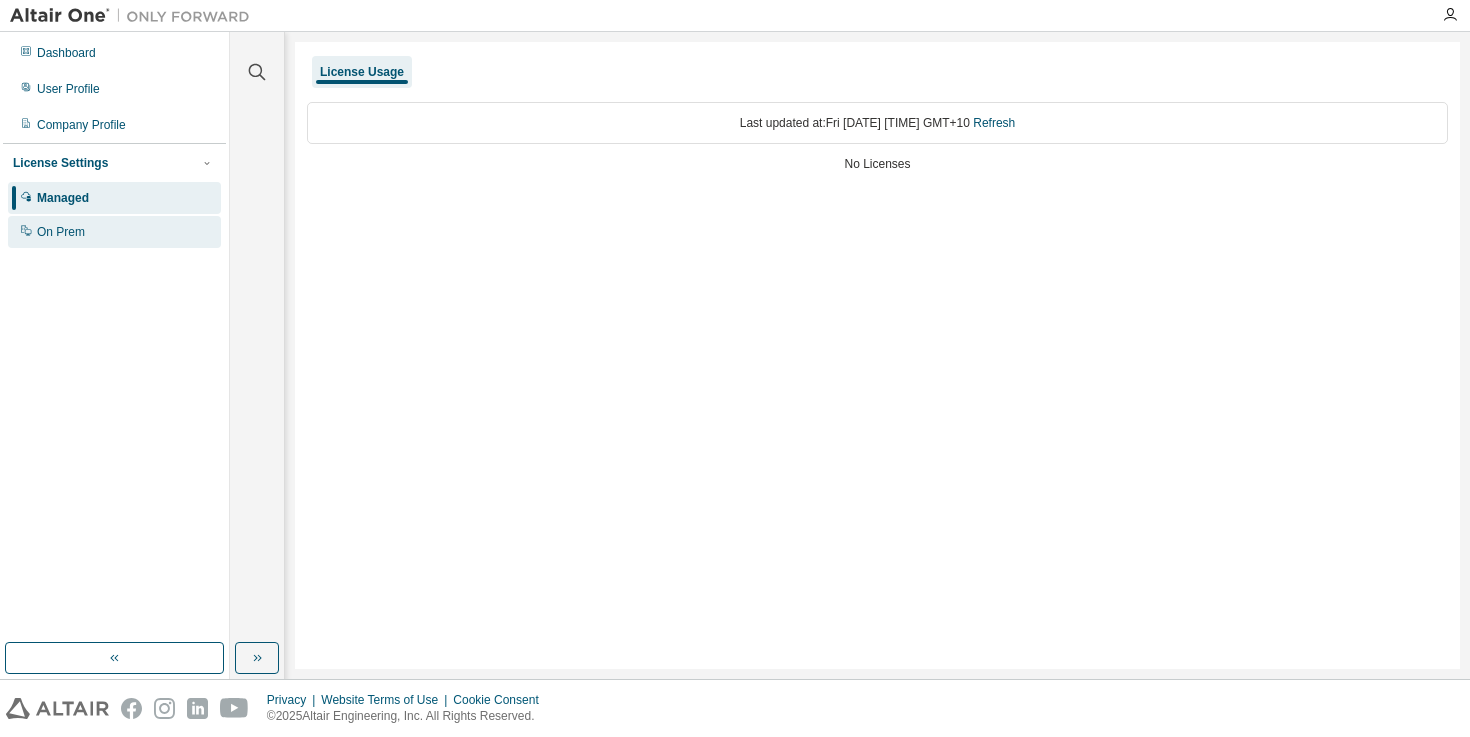 click on "On Prem" at bounding box center (114, 232) 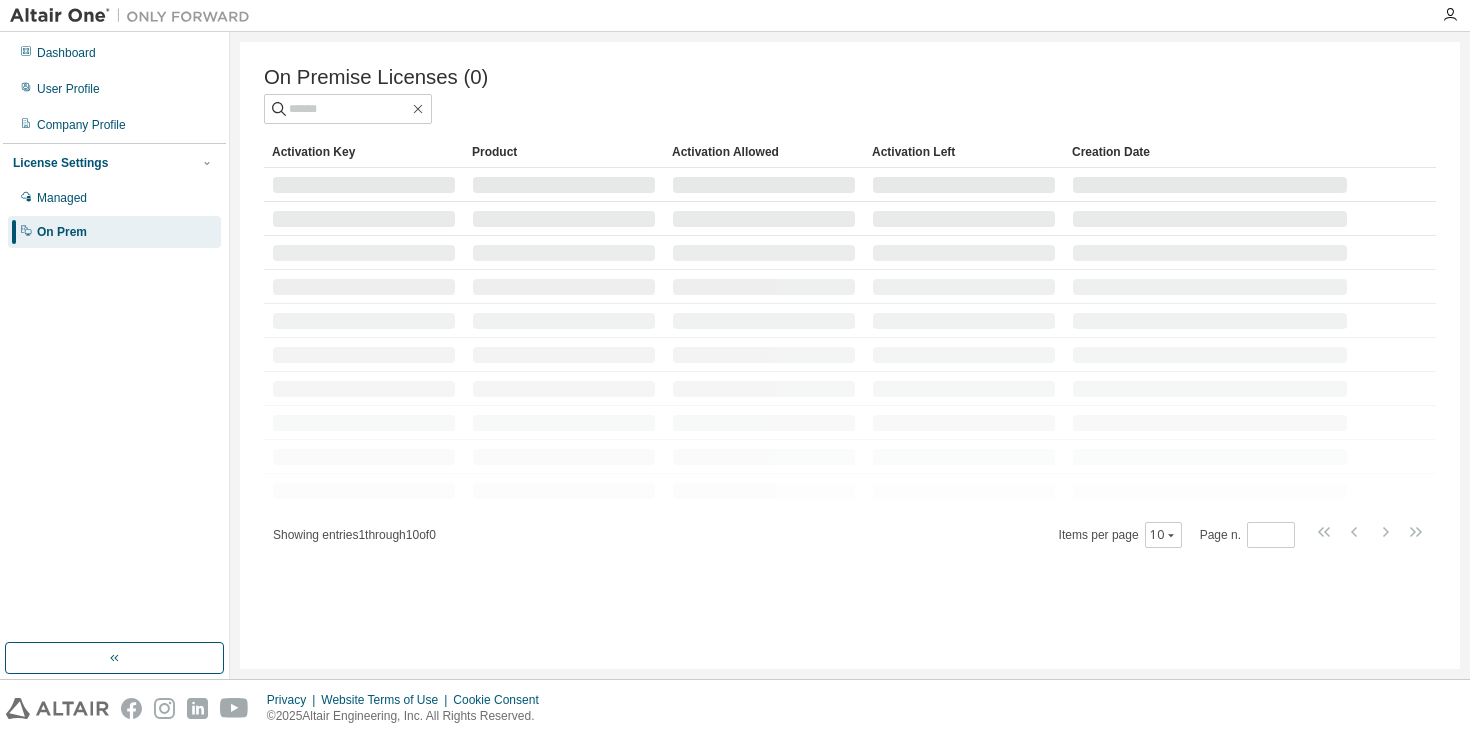 click at bounding box center (135, 16) 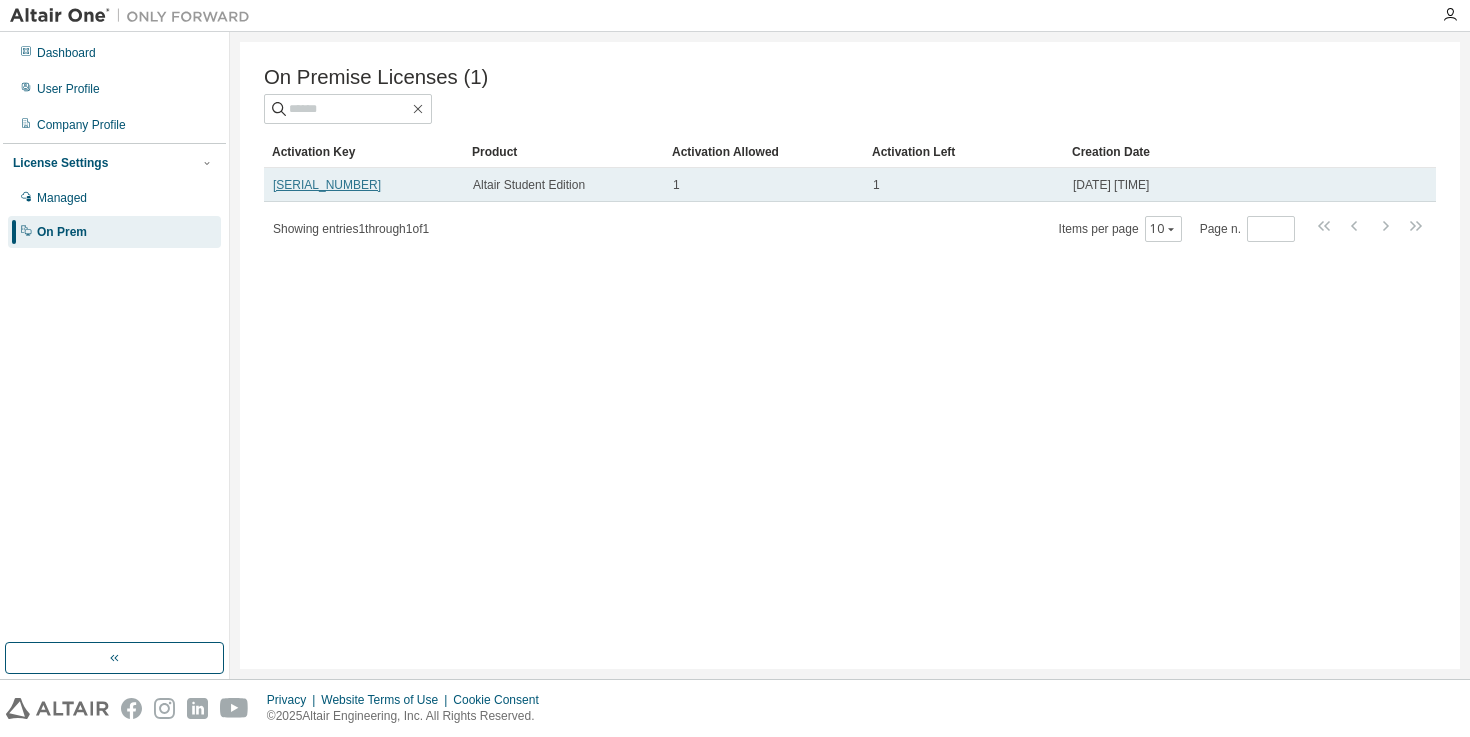 click on "[SERIAL_NUMBER]" at bounding box center (327, 185) 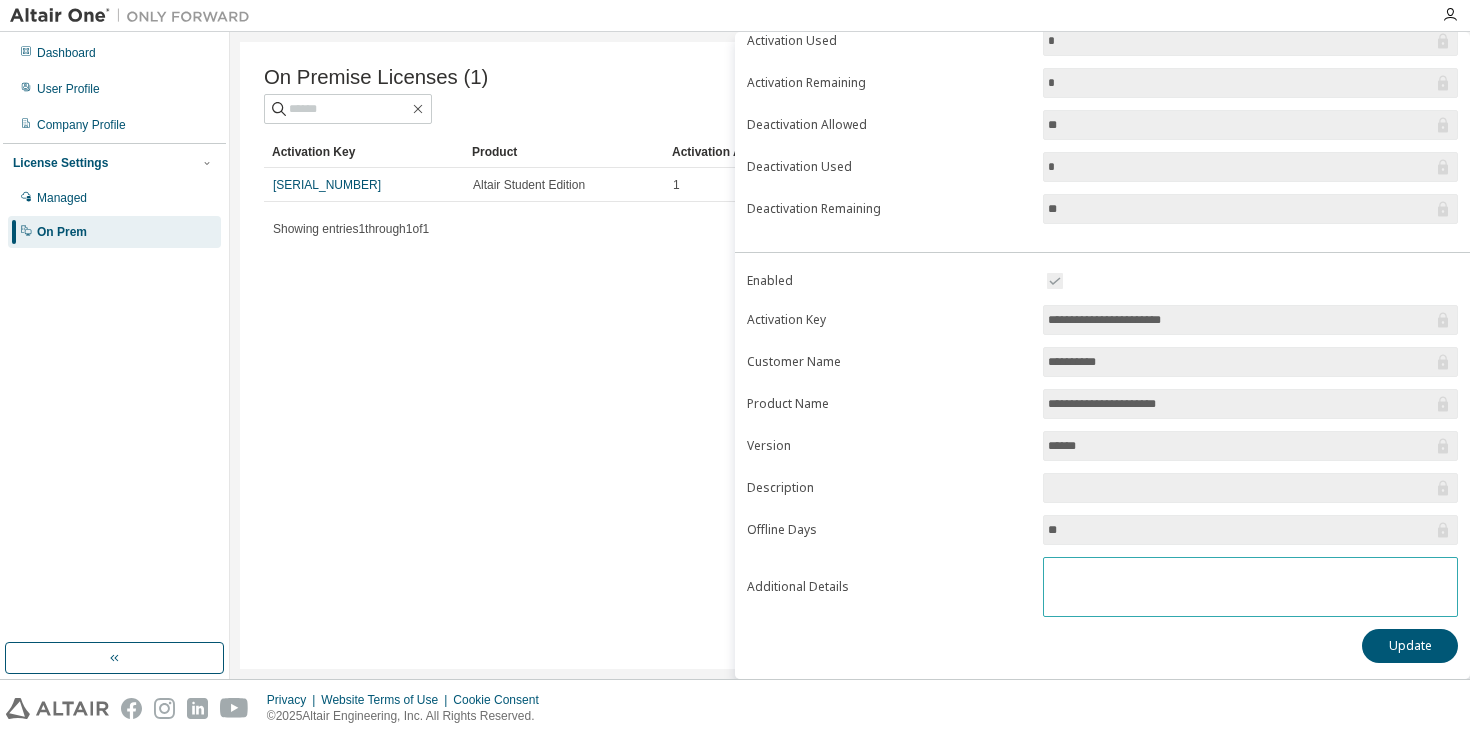 scroll, scrollTop: 0, scrollLeft: 0, axis: both 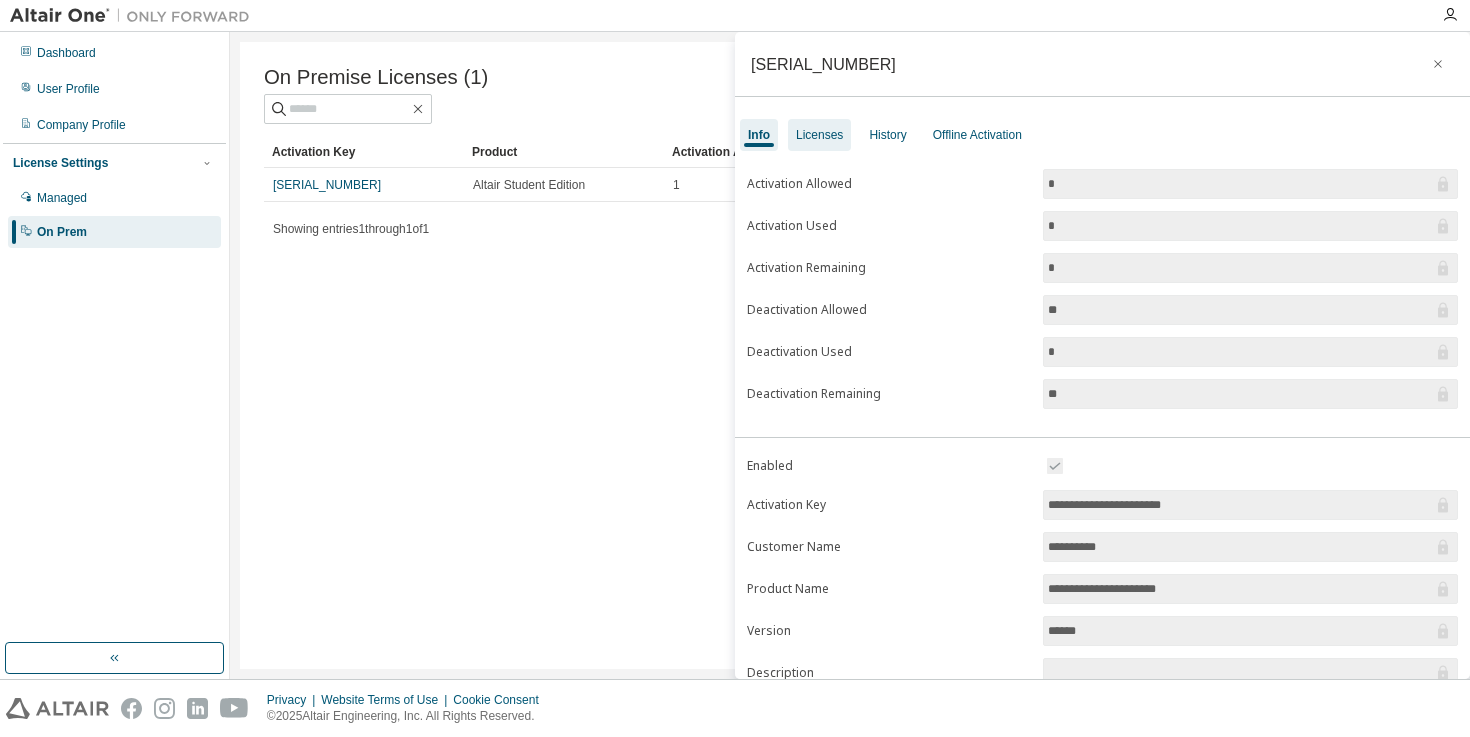 click on "Licenses" at bounding box center [819, 135] 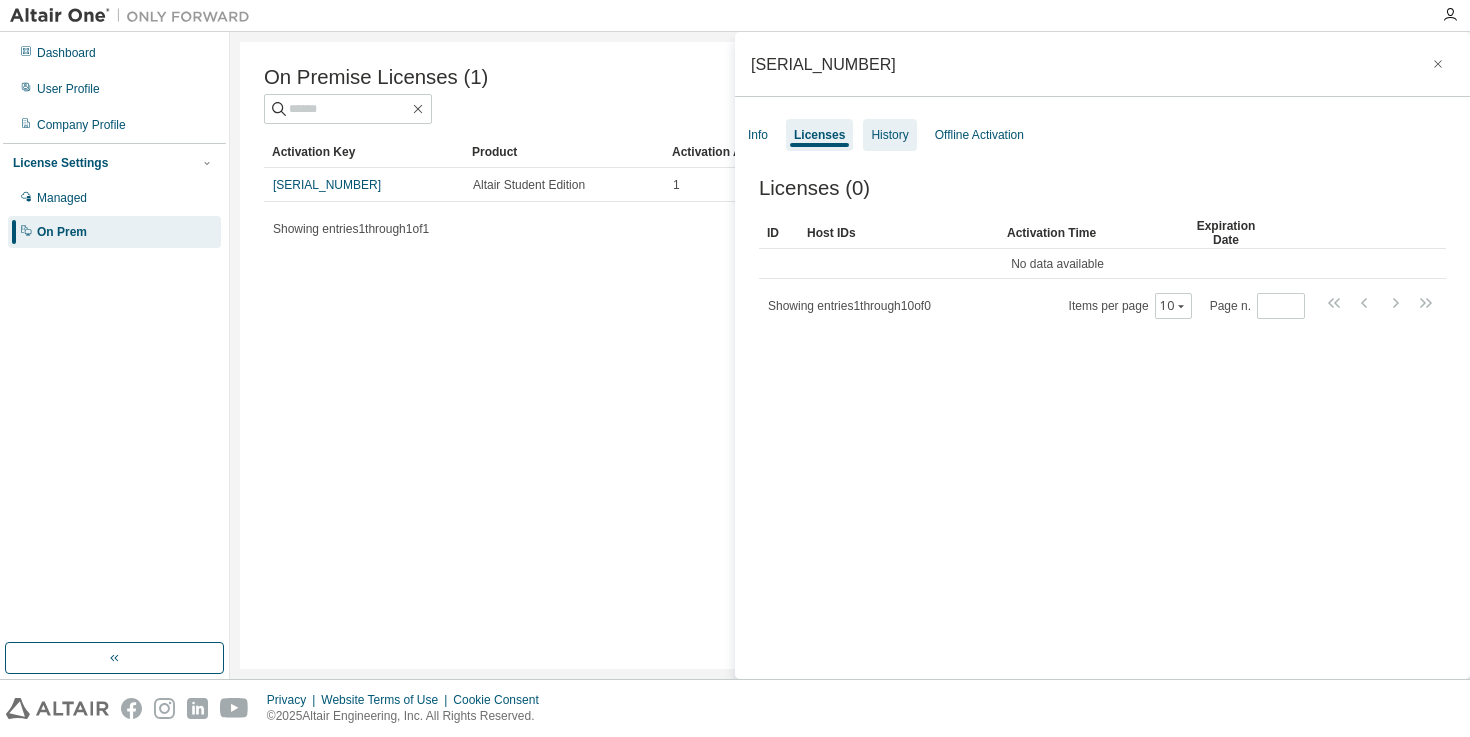 click on "History" at bounding box center [889, 135] 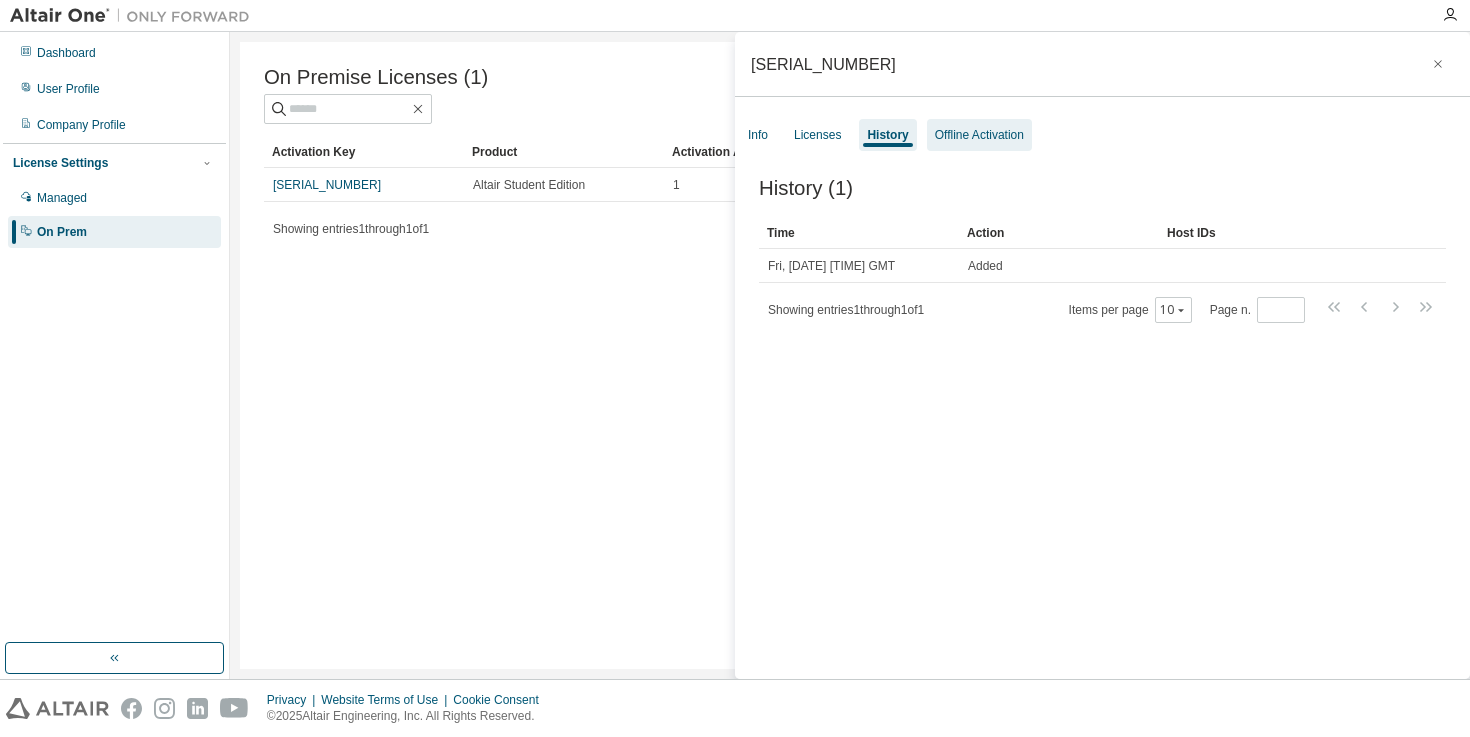 click on "Offline Activation" at bounding box center [979, 135] 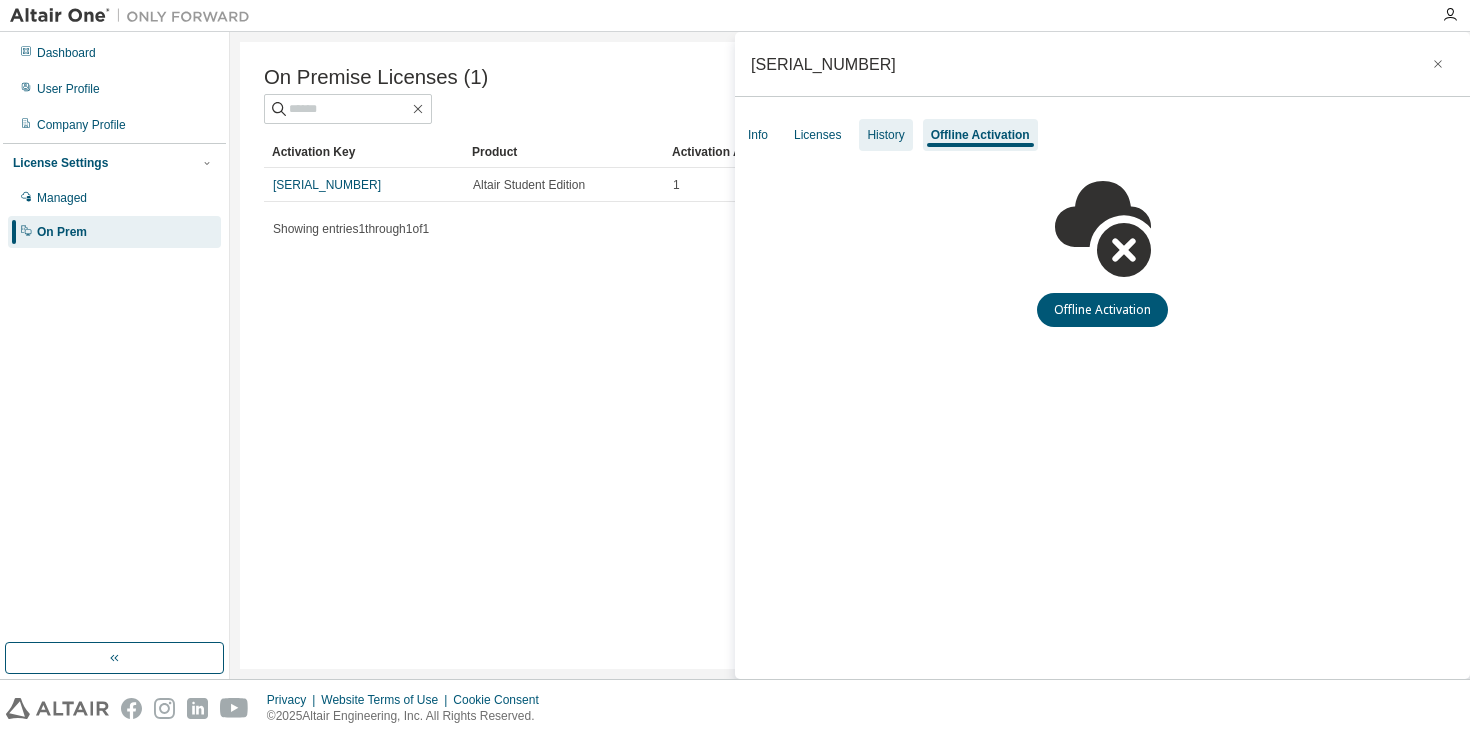 click on "History" at bounding box center [885, 135] 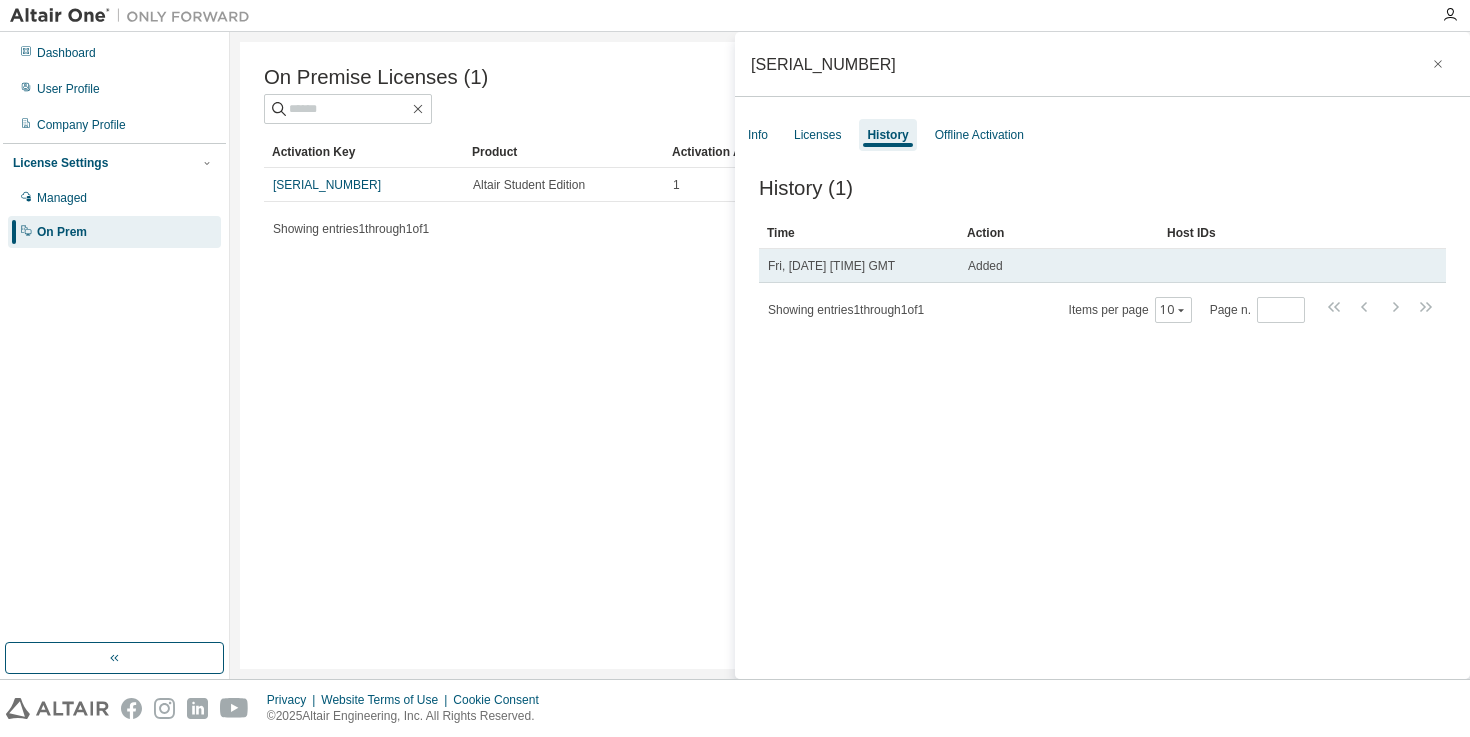 click on "Fri, [DATE] [TIME] GMT" at bounding box center (859, 266) 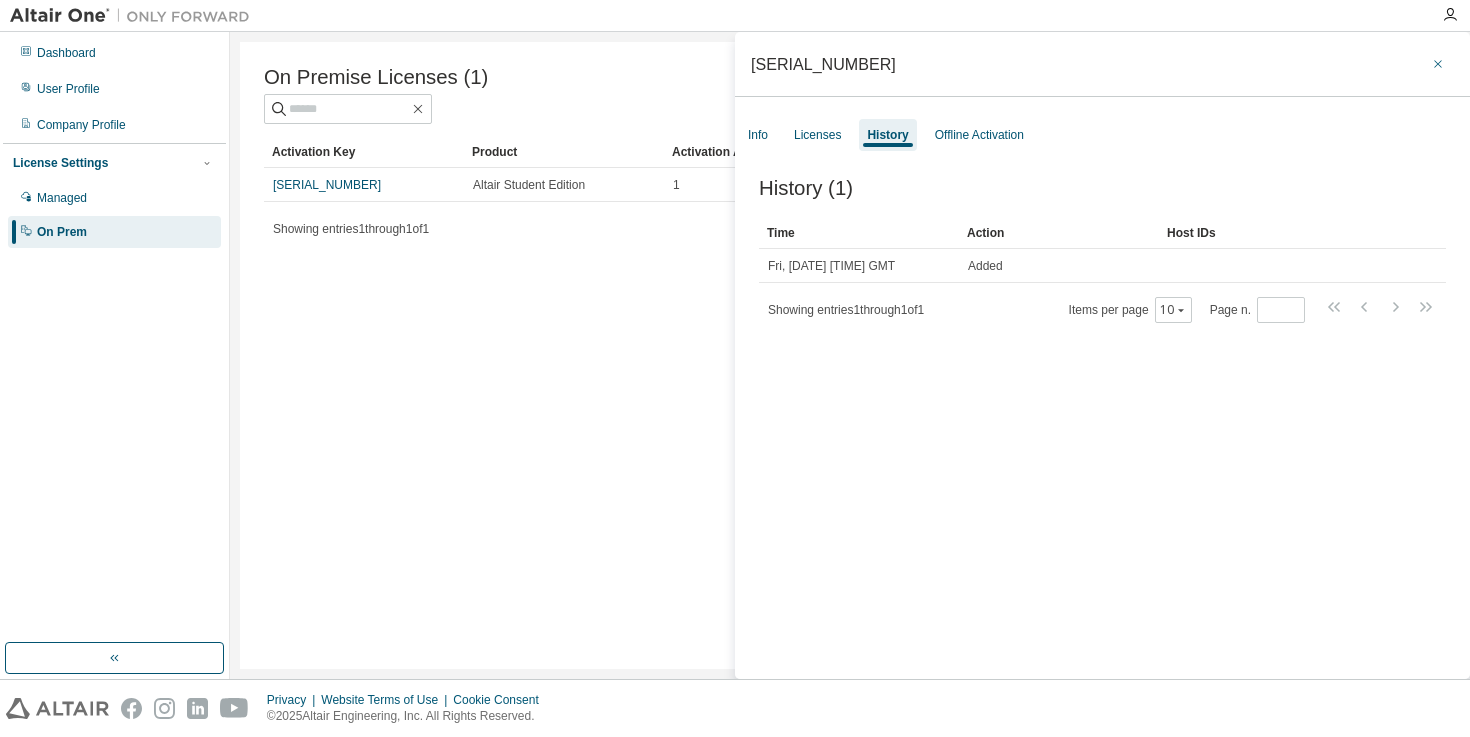 click 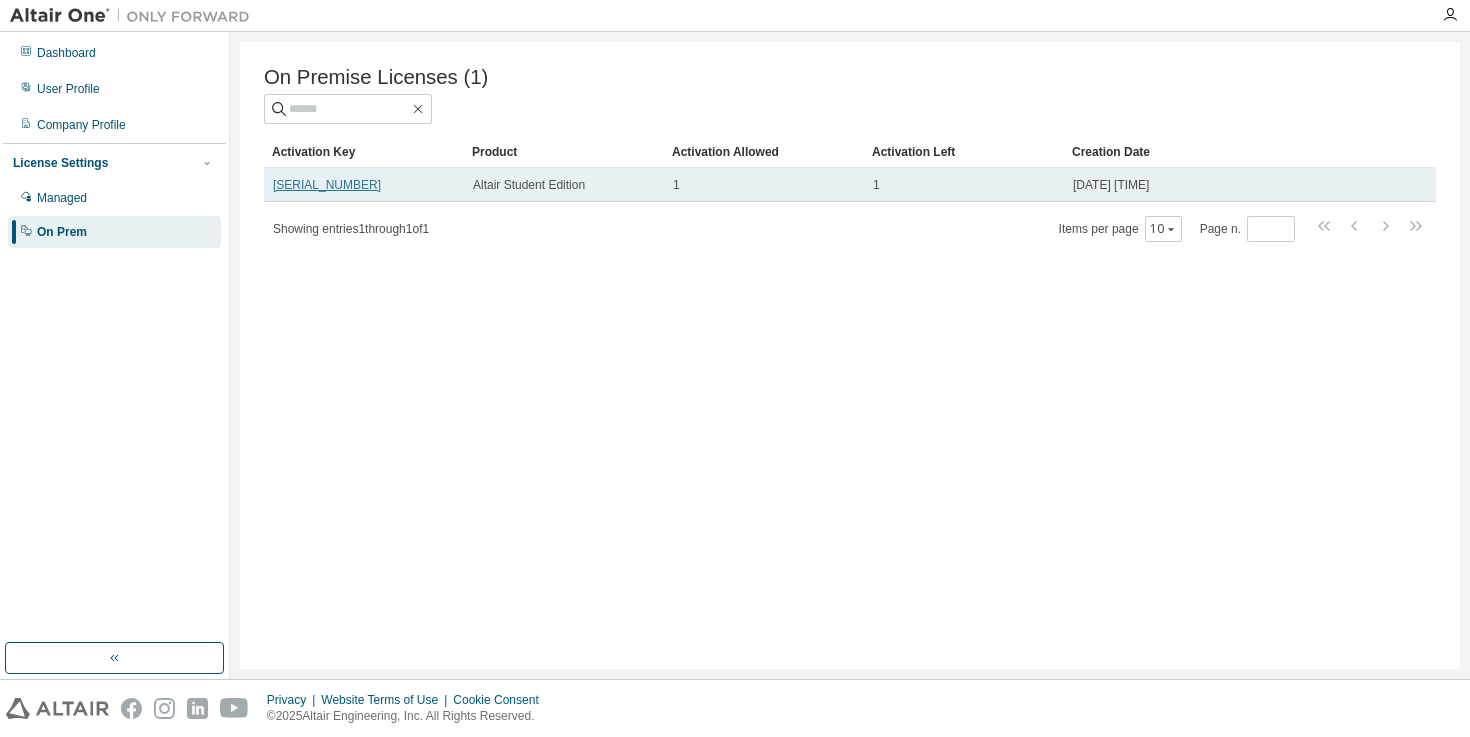 click on "[SERIAL_NUMBER]" at bounding box center [327, 185] 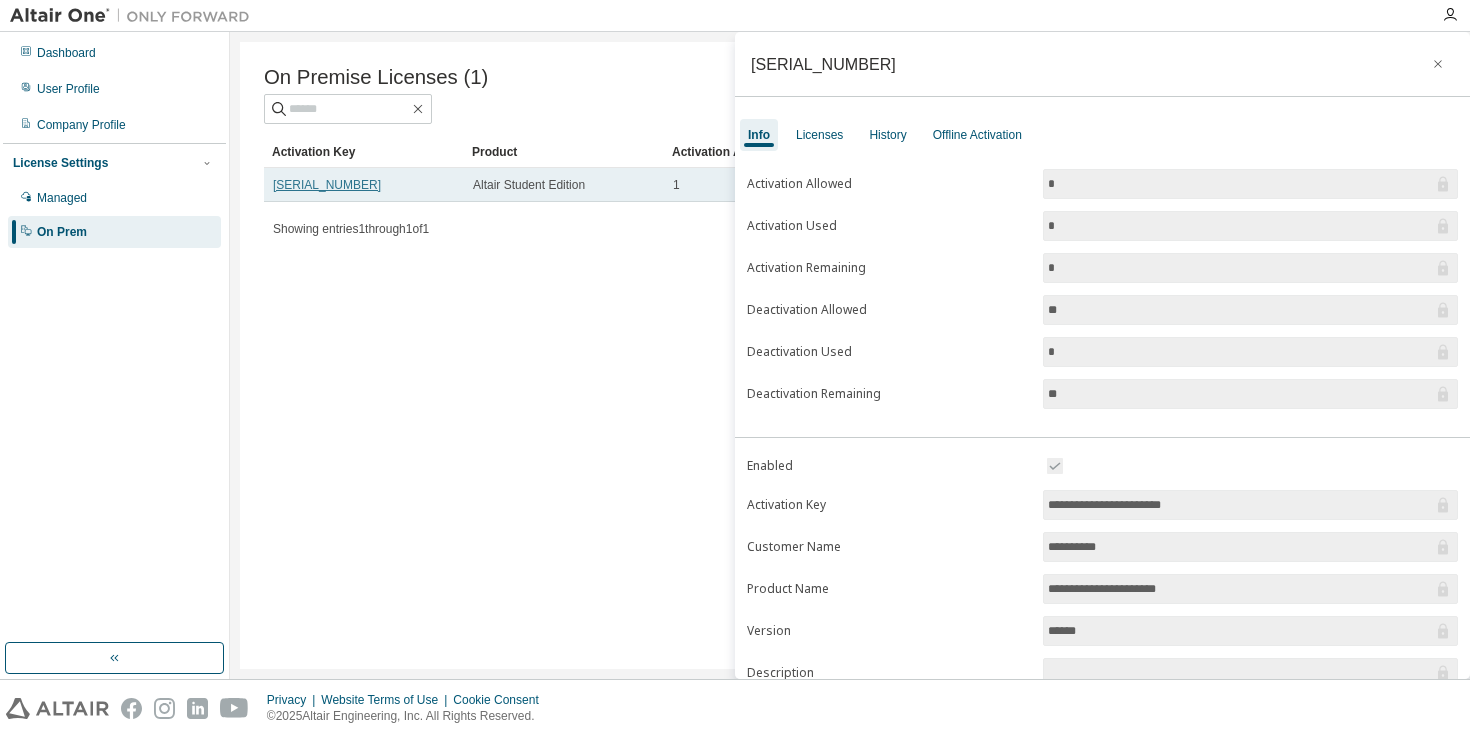 click on "[SERIAL_NUMBER]" at bounding box center [327, 185] 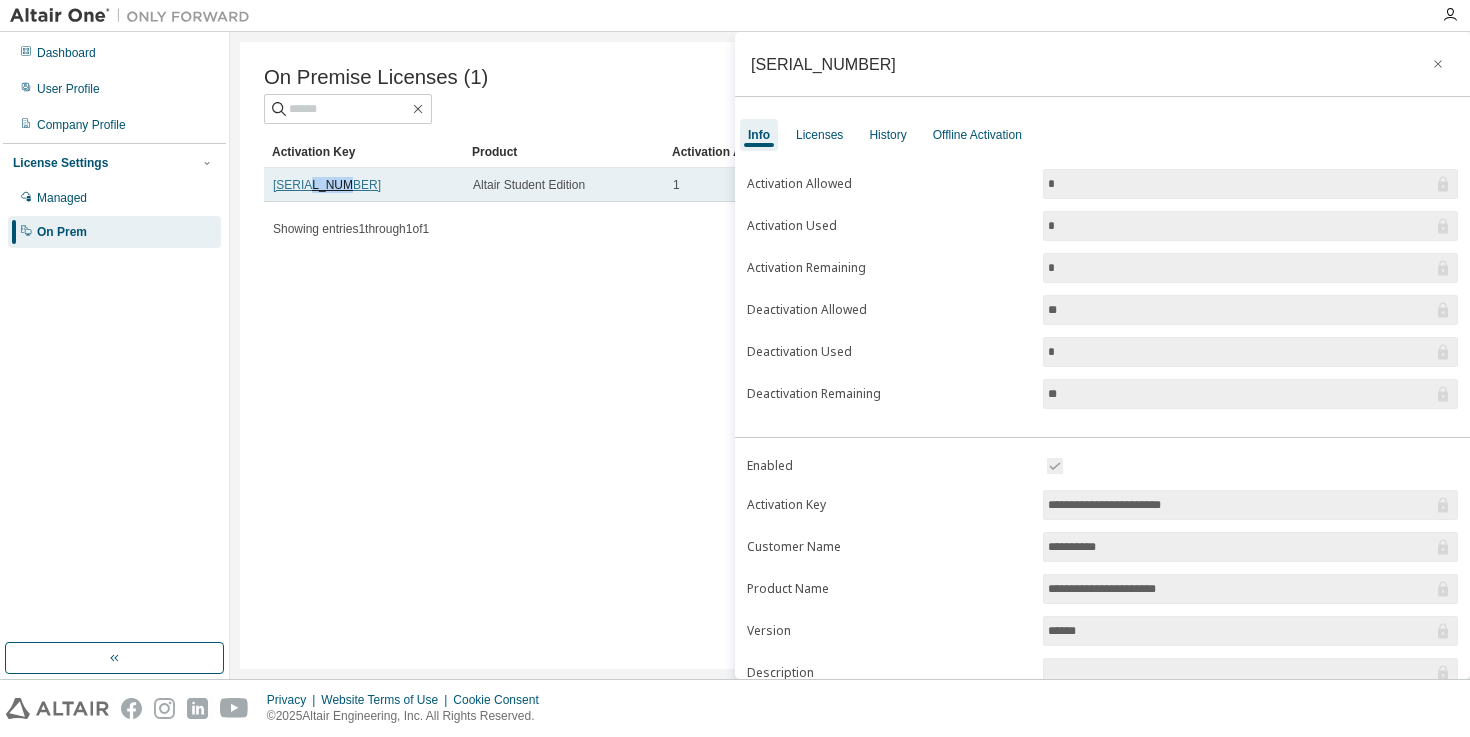 click on "[SERIAL_NUMBER]" at bounding box center [327, 185] 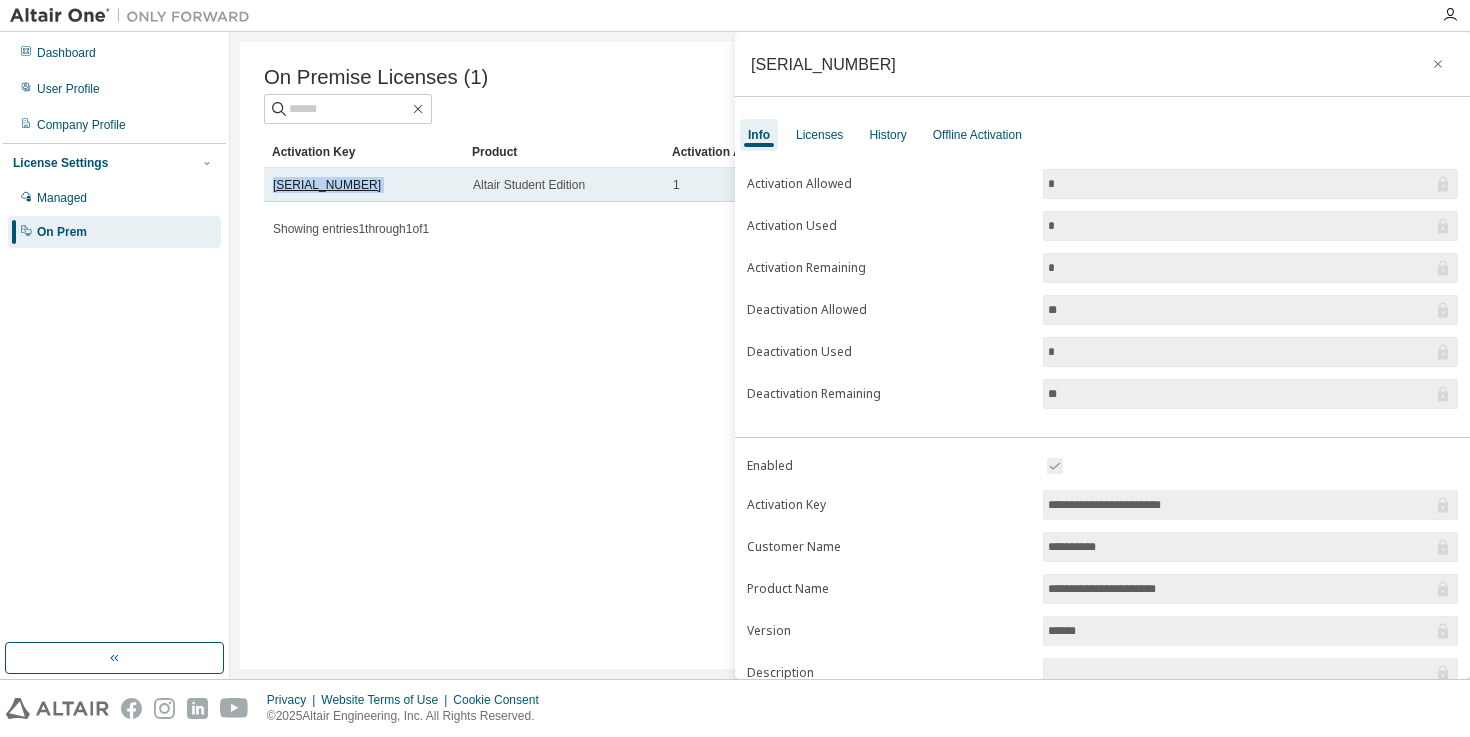 click on "[SERIAL_NUMBER]" at bounding box center [327, 185] 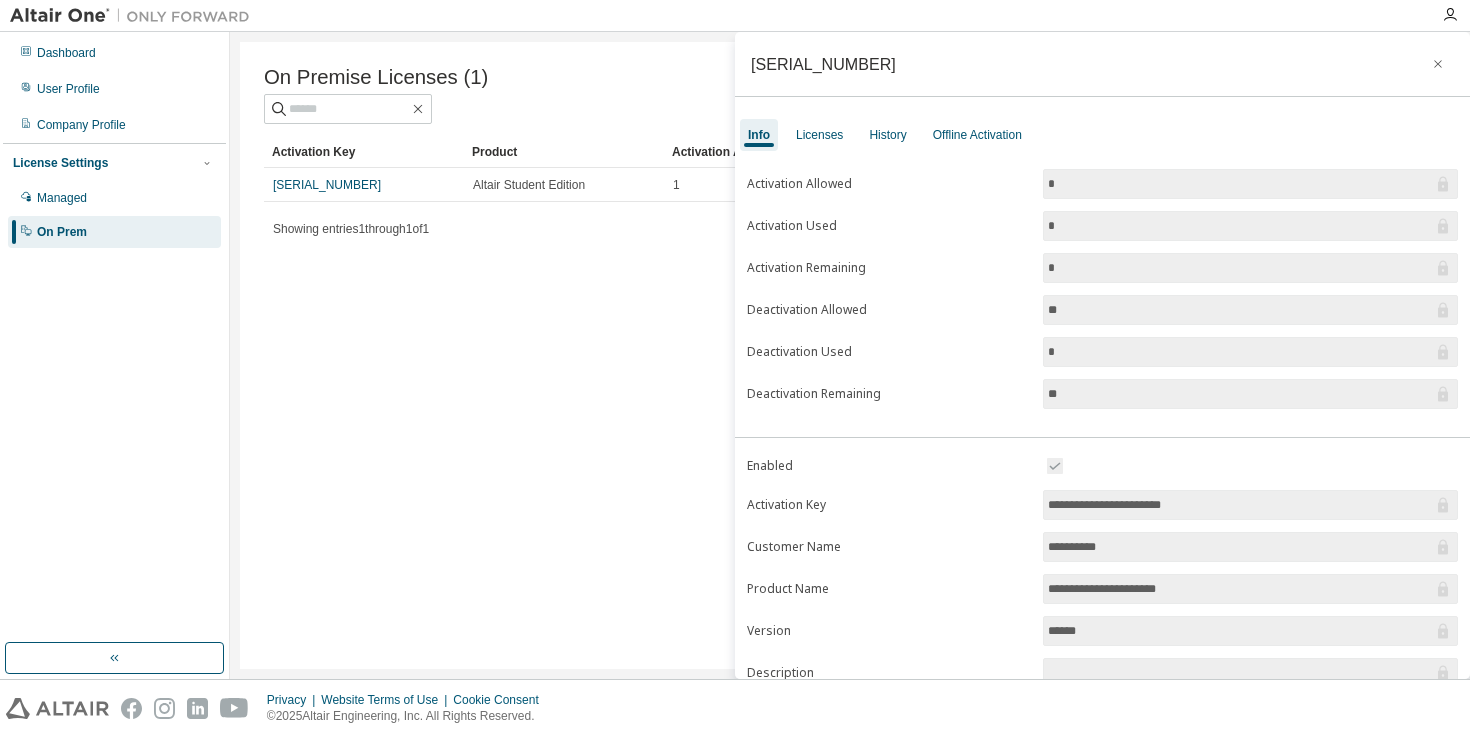 click on "[SERIAL_NUMBER]" at bounding box center [823, 64] 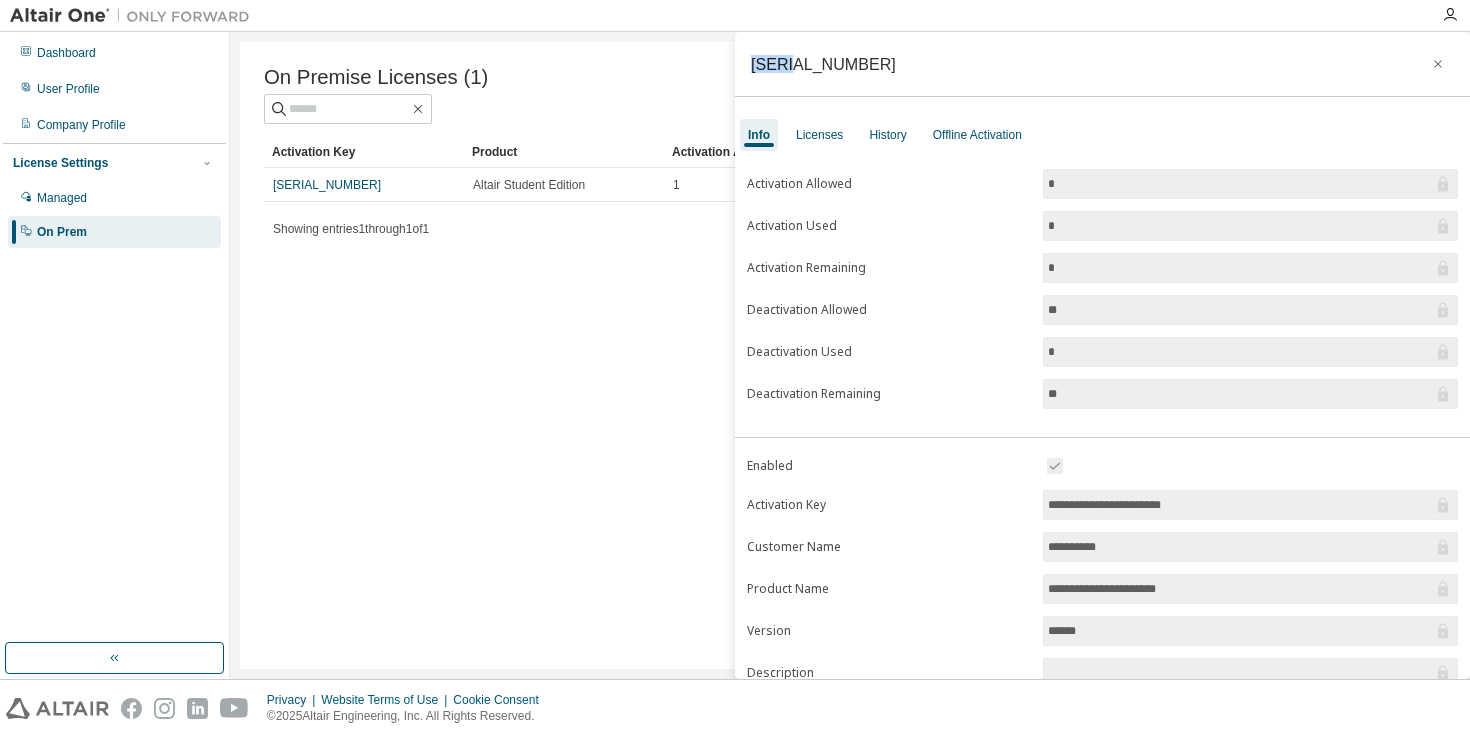 click on "[SERIAL_NUMBER]" at bounding box center [823, 64] 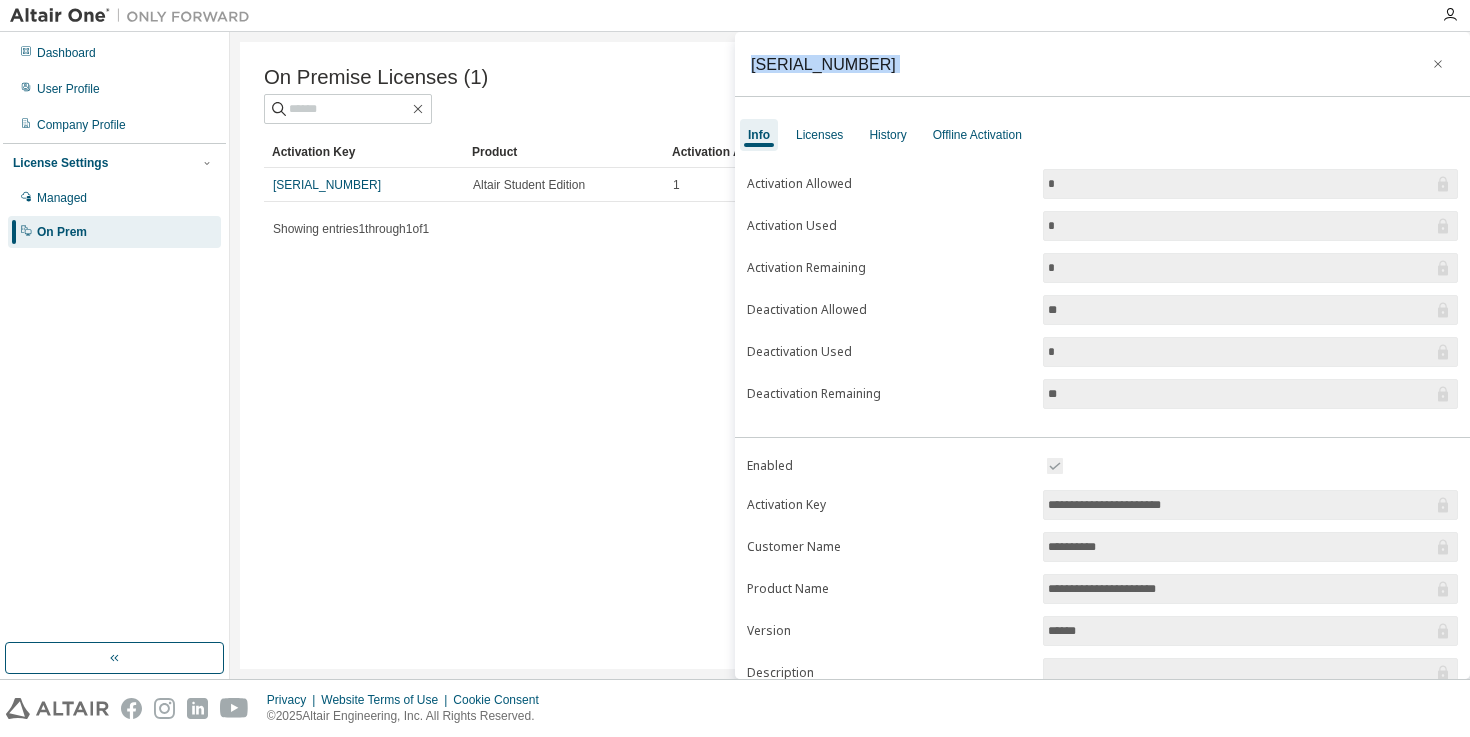 click on "[SERIAL_NUMBER]" at bounding box center (823, 64) 